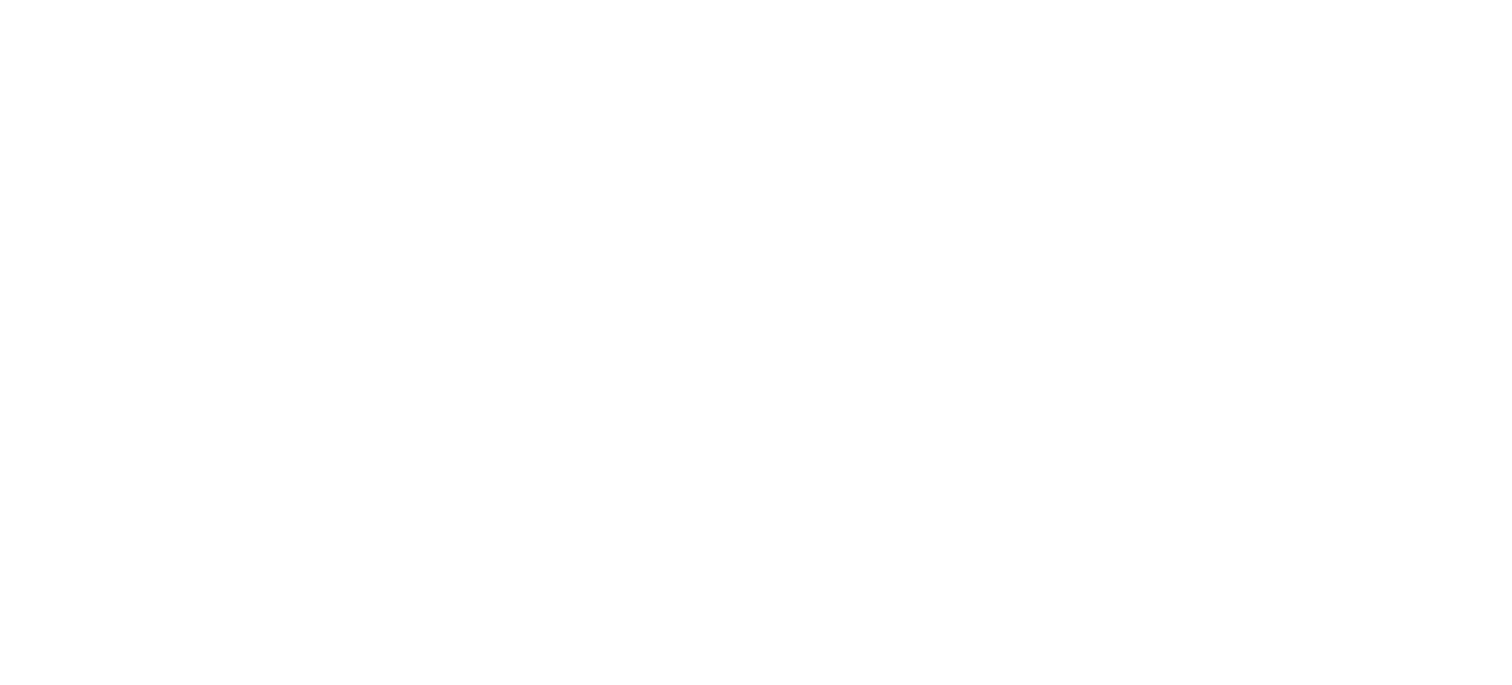 scroll, scrollTop: 0, scrollLeft: 0, axis: both 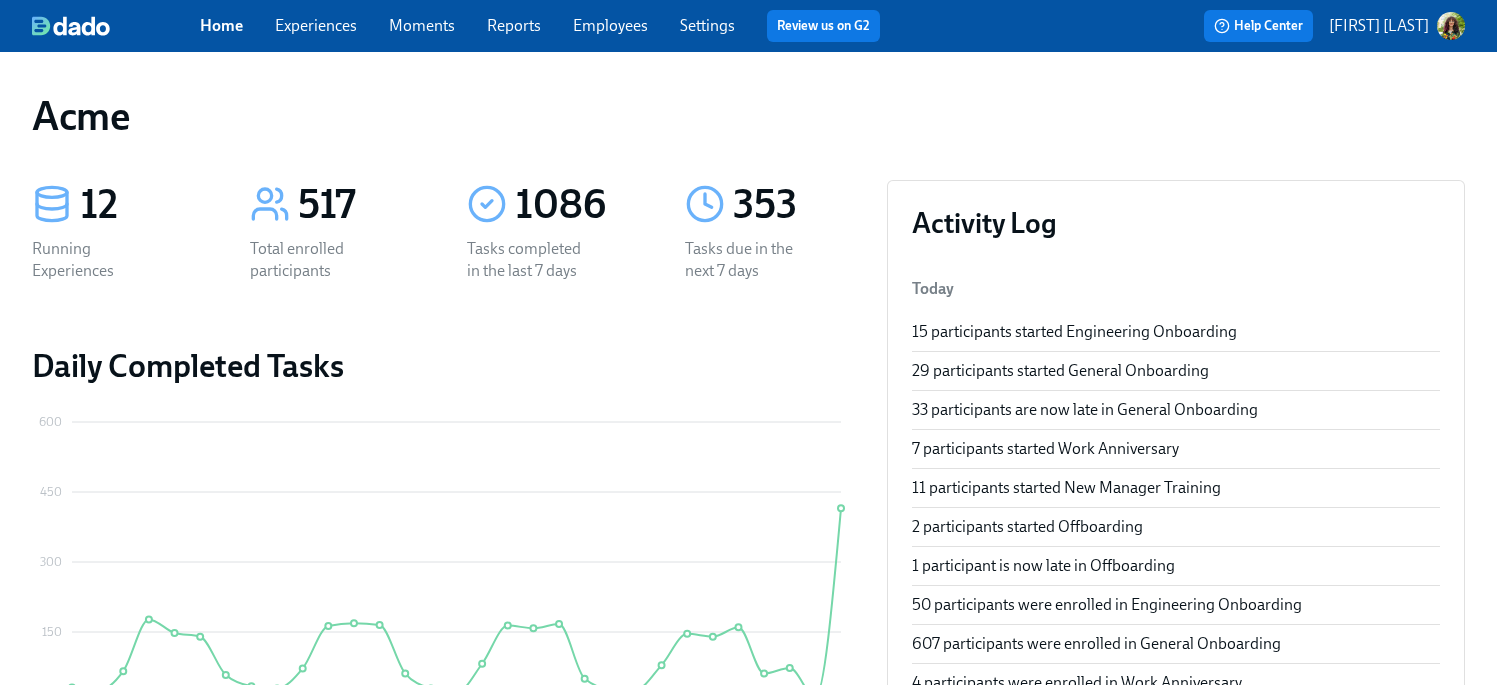 click on "Employees" at bounding box center [610, 25] 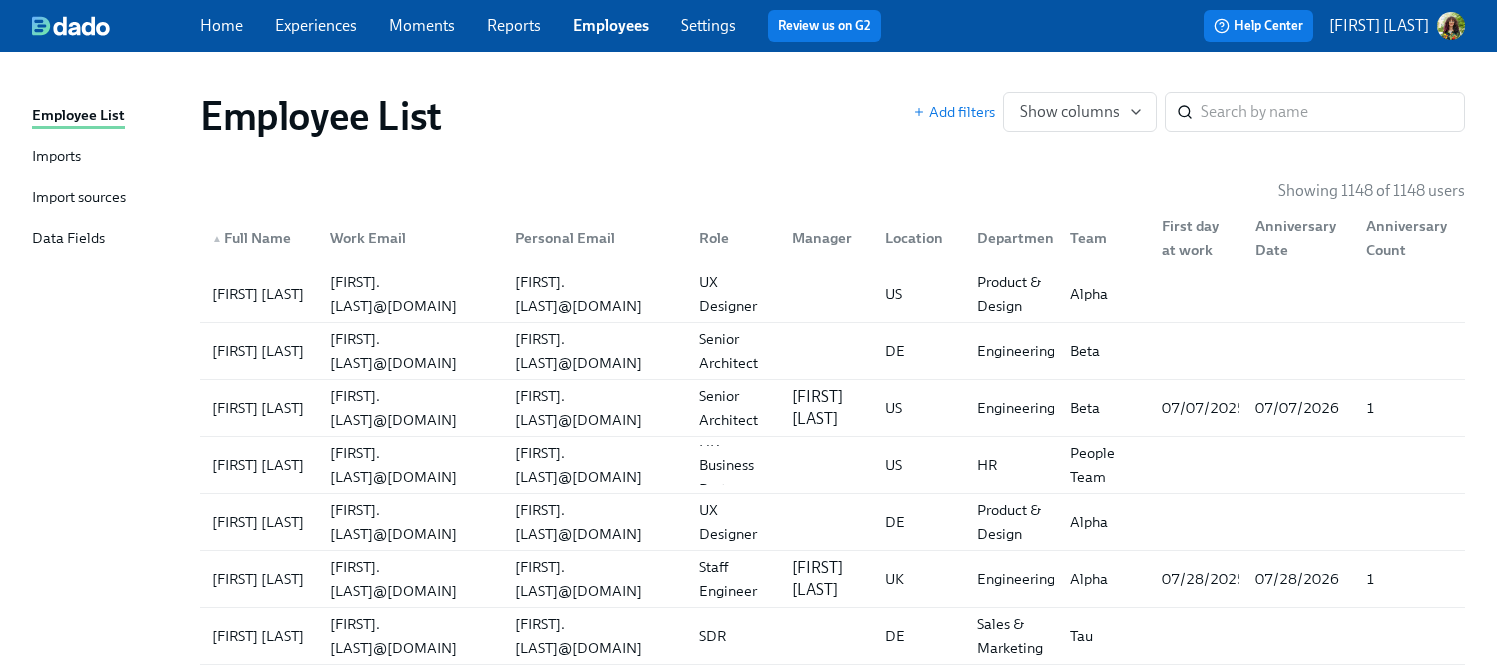 click on "[FIRST] [LAST]" at bounding box center [1379, 26] 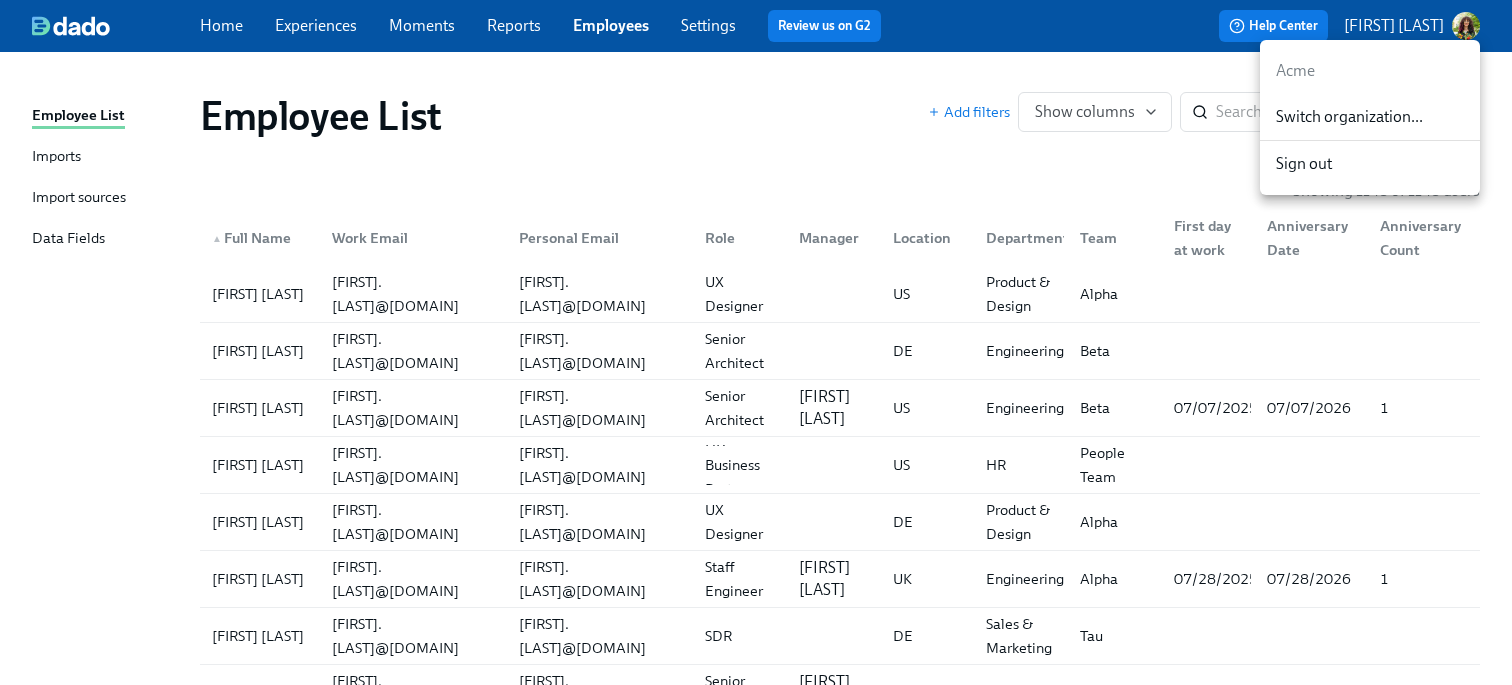 click on "Switch organization..." at bounding box center (1370, 117) 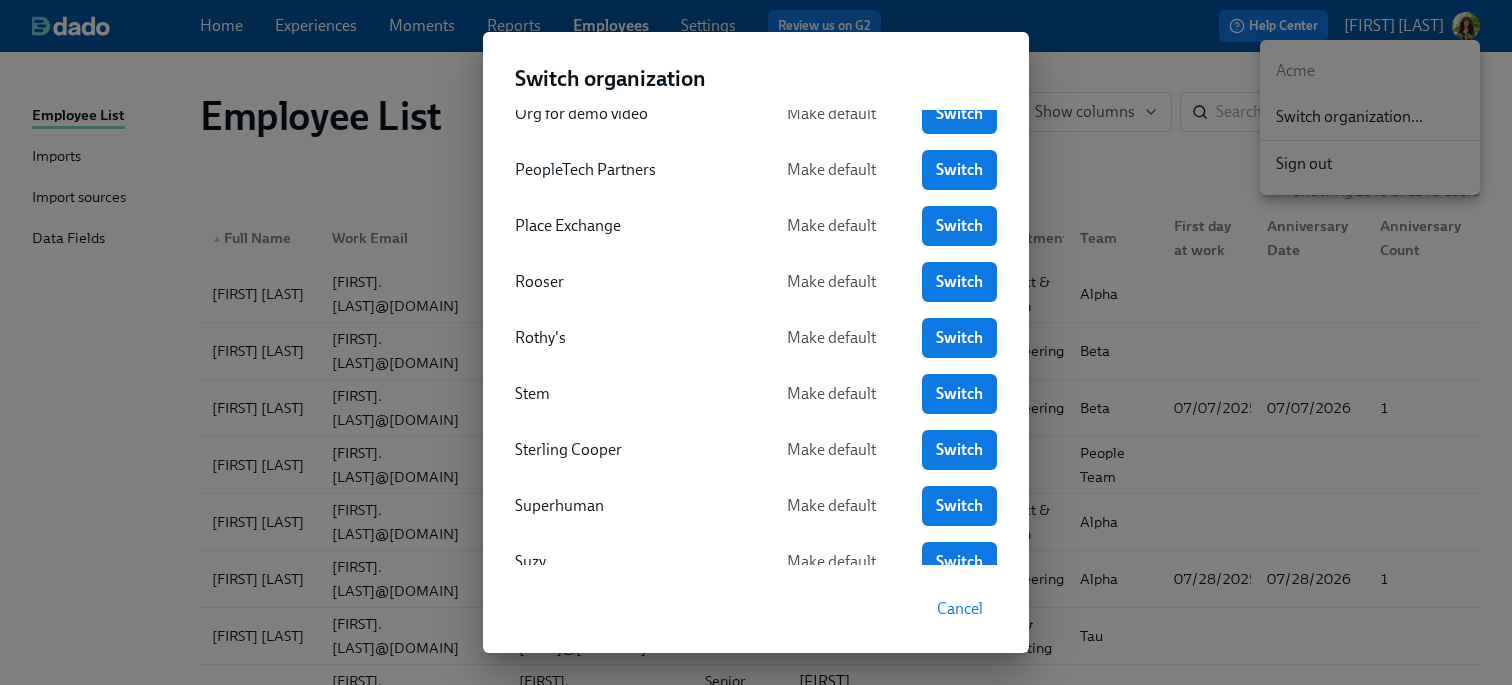 scroll, scrollTop: 2273, scrollLeft: 0, axis: vertical 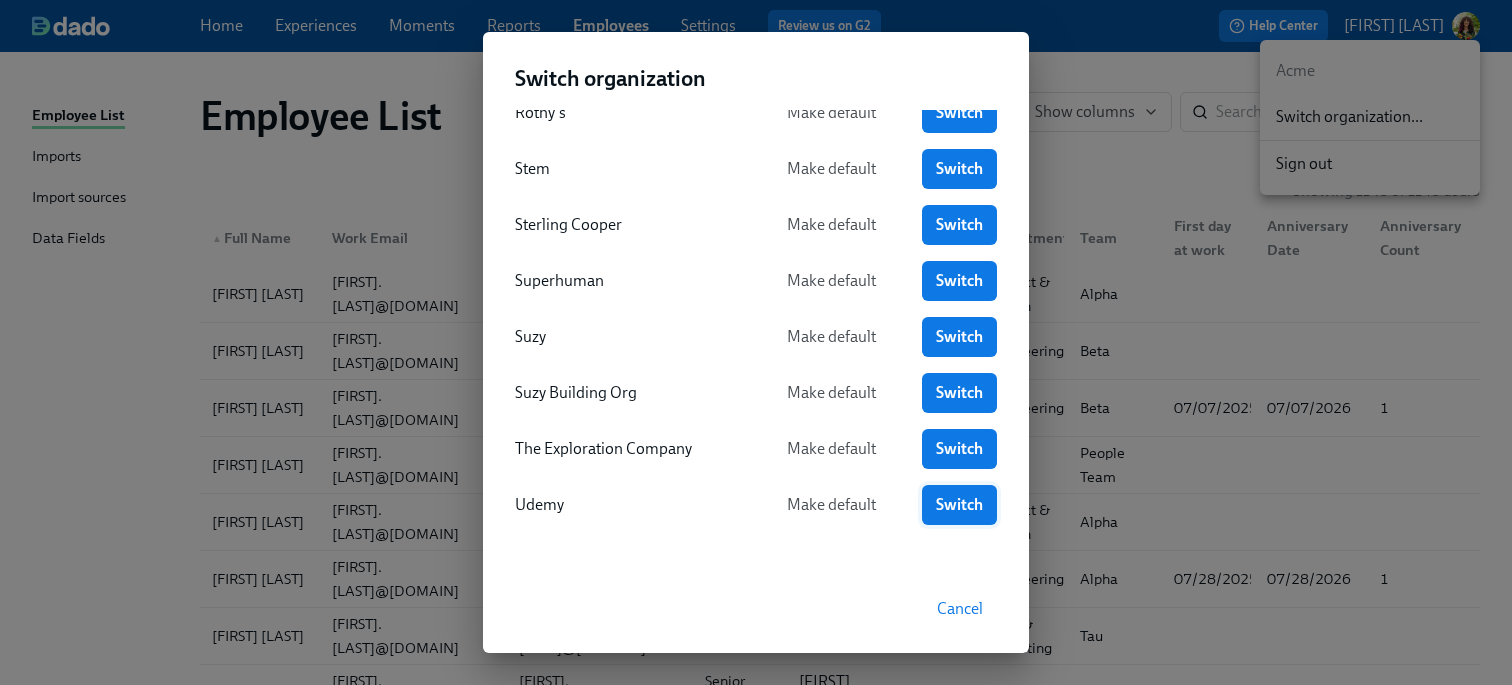click on "Switch" at bounding box center (959, 505) 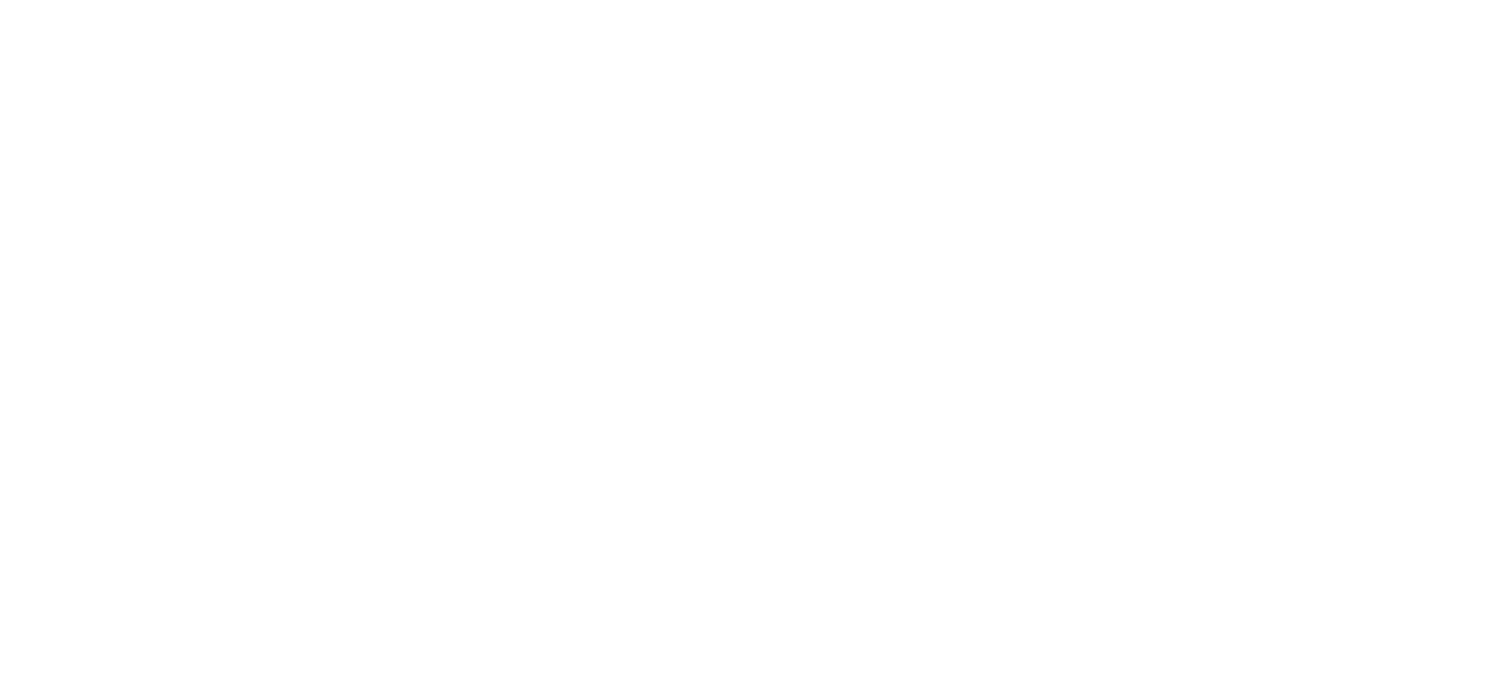 scroll, scrollTop: 0, scrollLeft: 0, axis: both 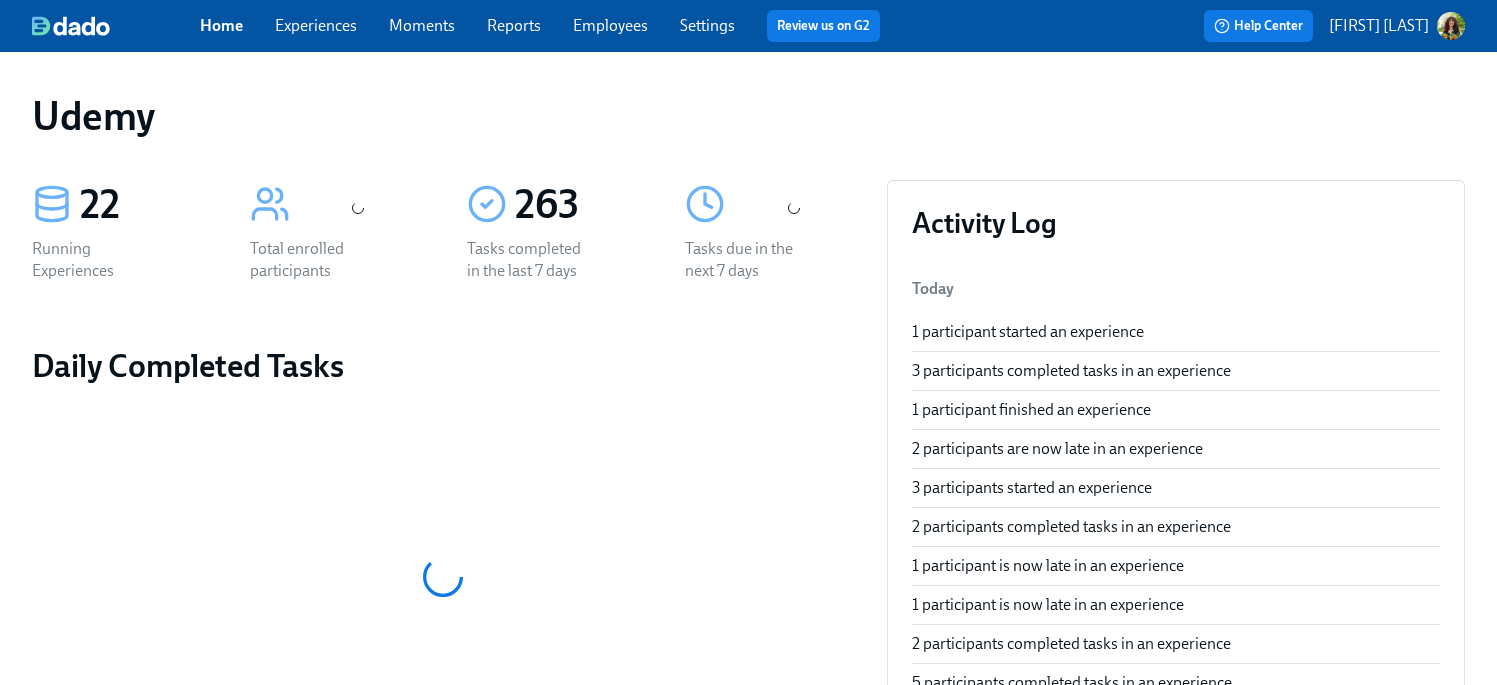 click on "Experiences" at bounding box center [316, 25] 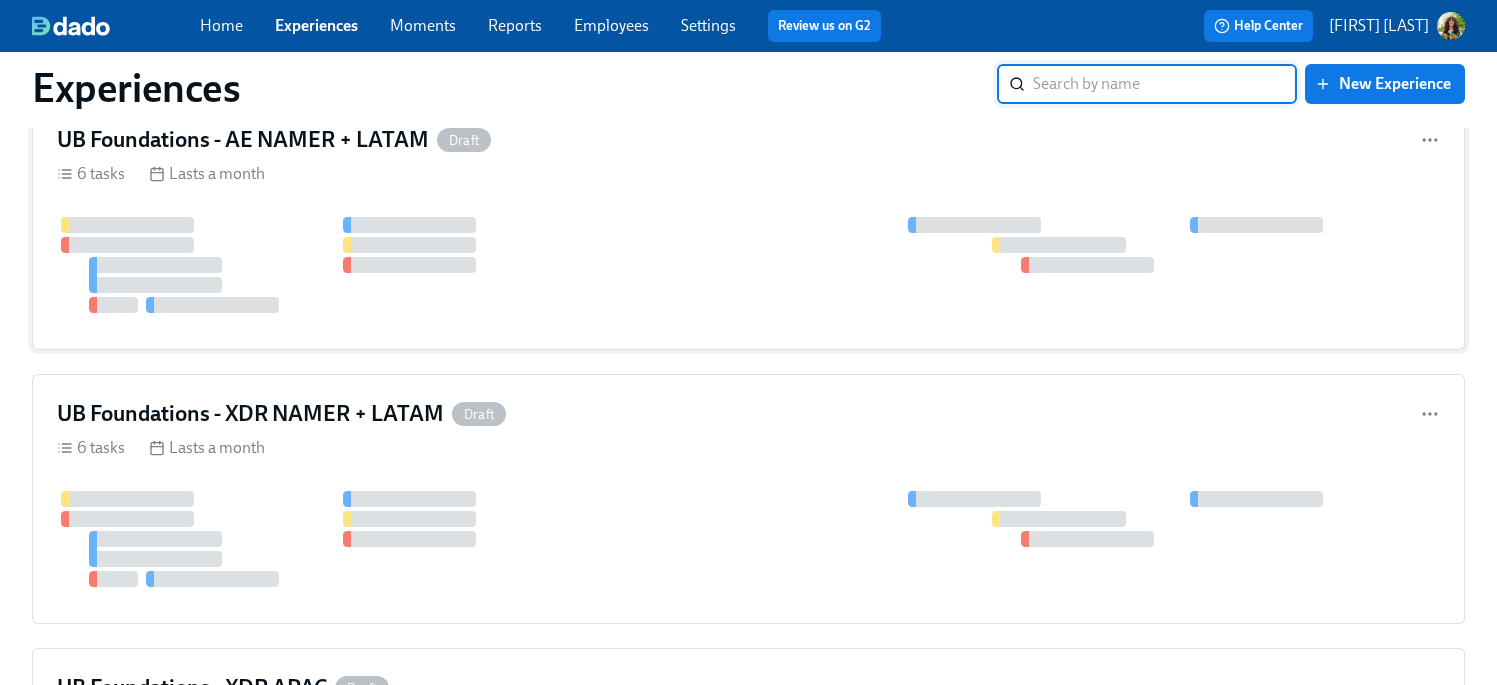 scroll, scrollTop: 9001, scrollLeft: 0, axis: vertical 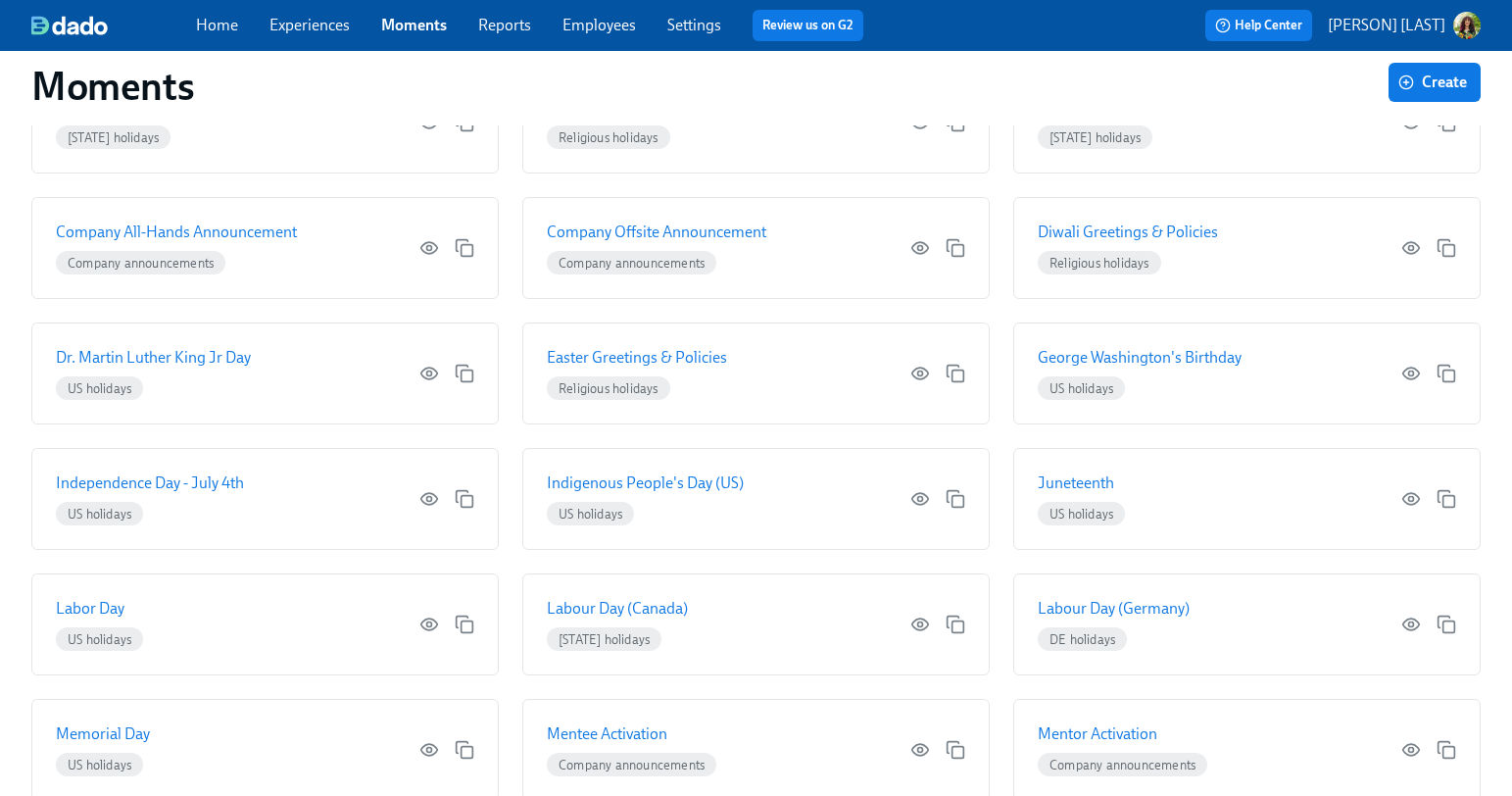 click on "[PERSON] [LAST]" at bounding box center [1387, 25] 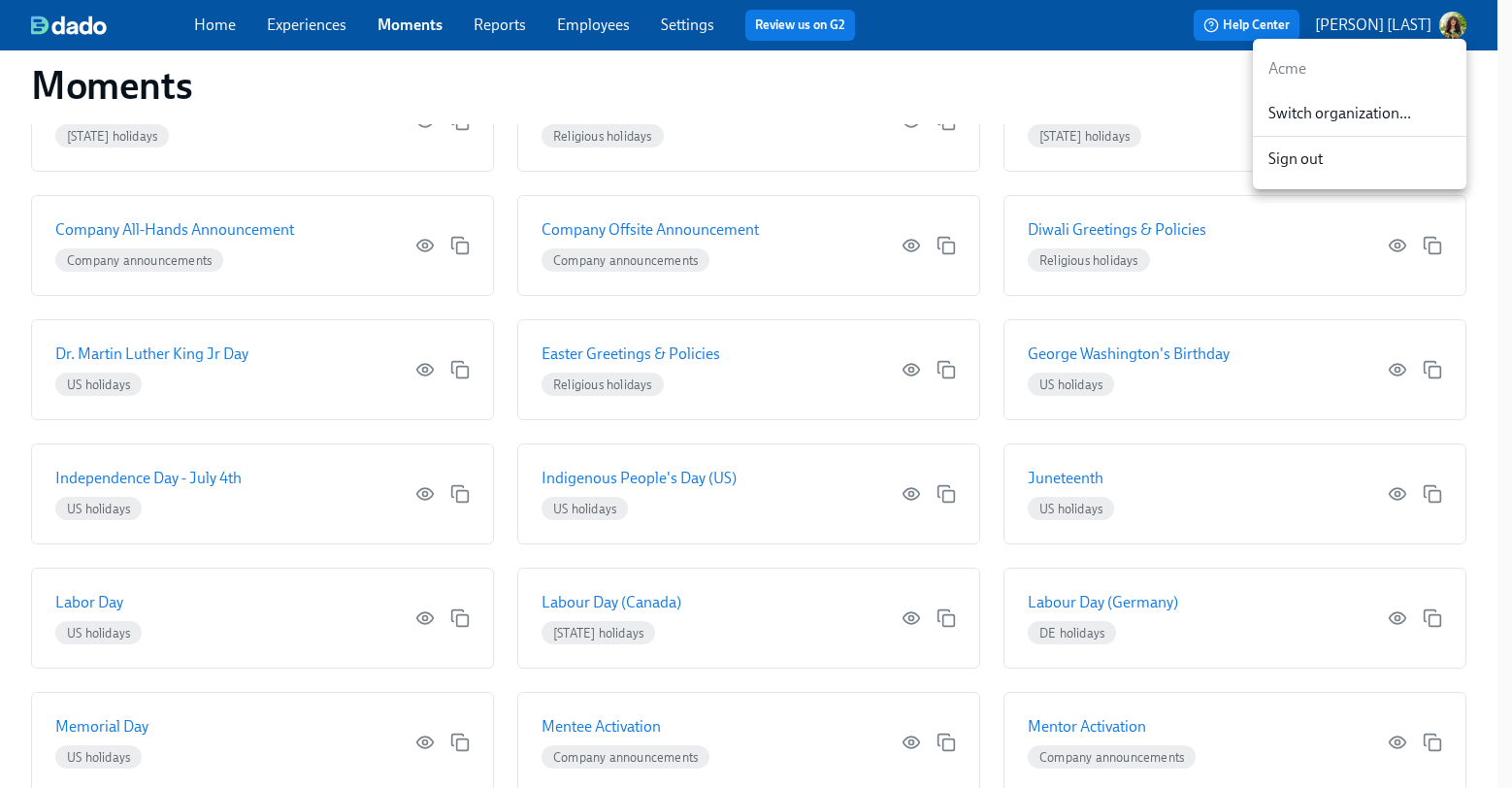click on "Switch organization..." at bounding box center (1360, 114) 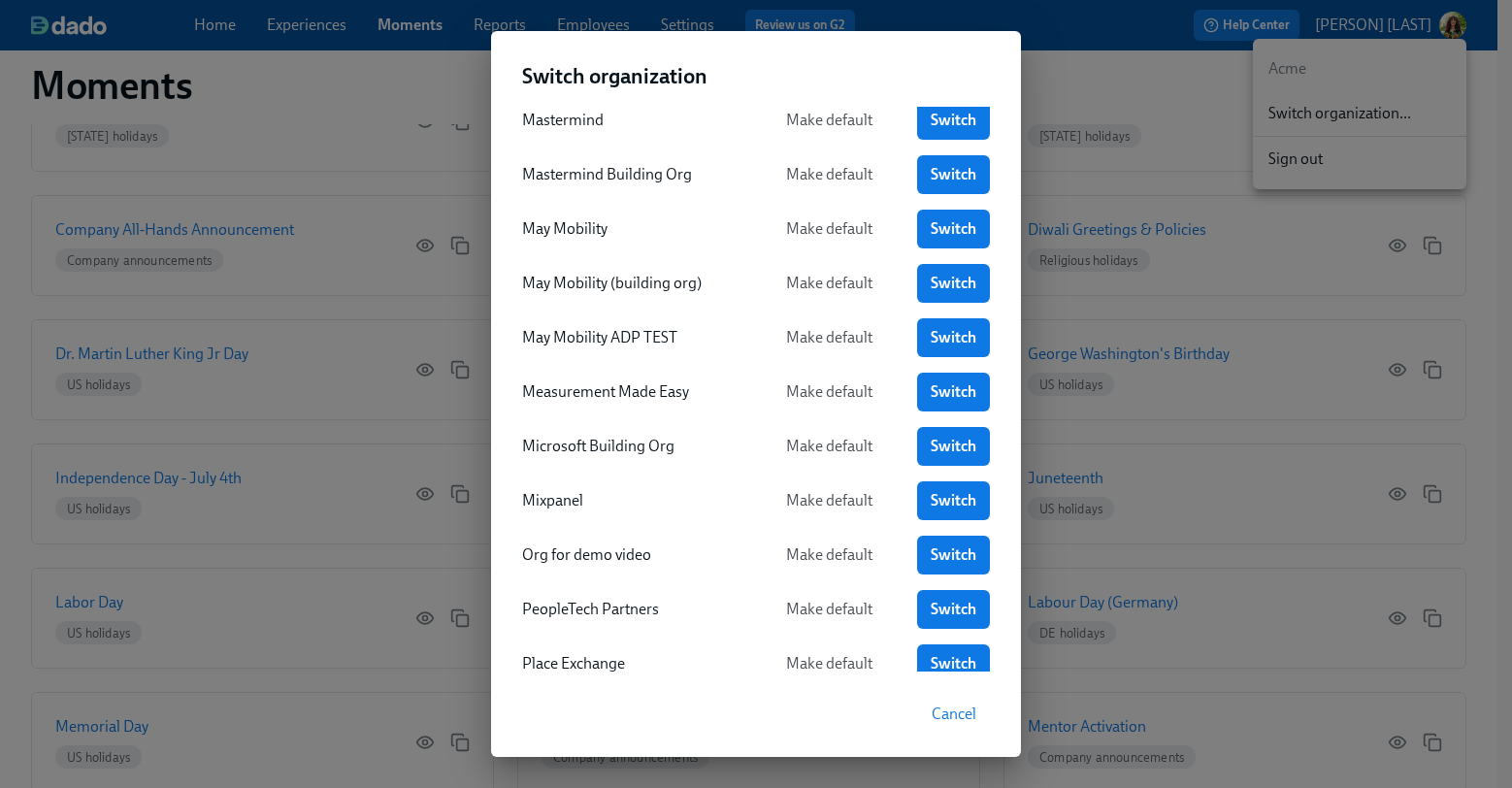 scroll, scrollTop: 1408, scrollLeft: 0, axis: vertical 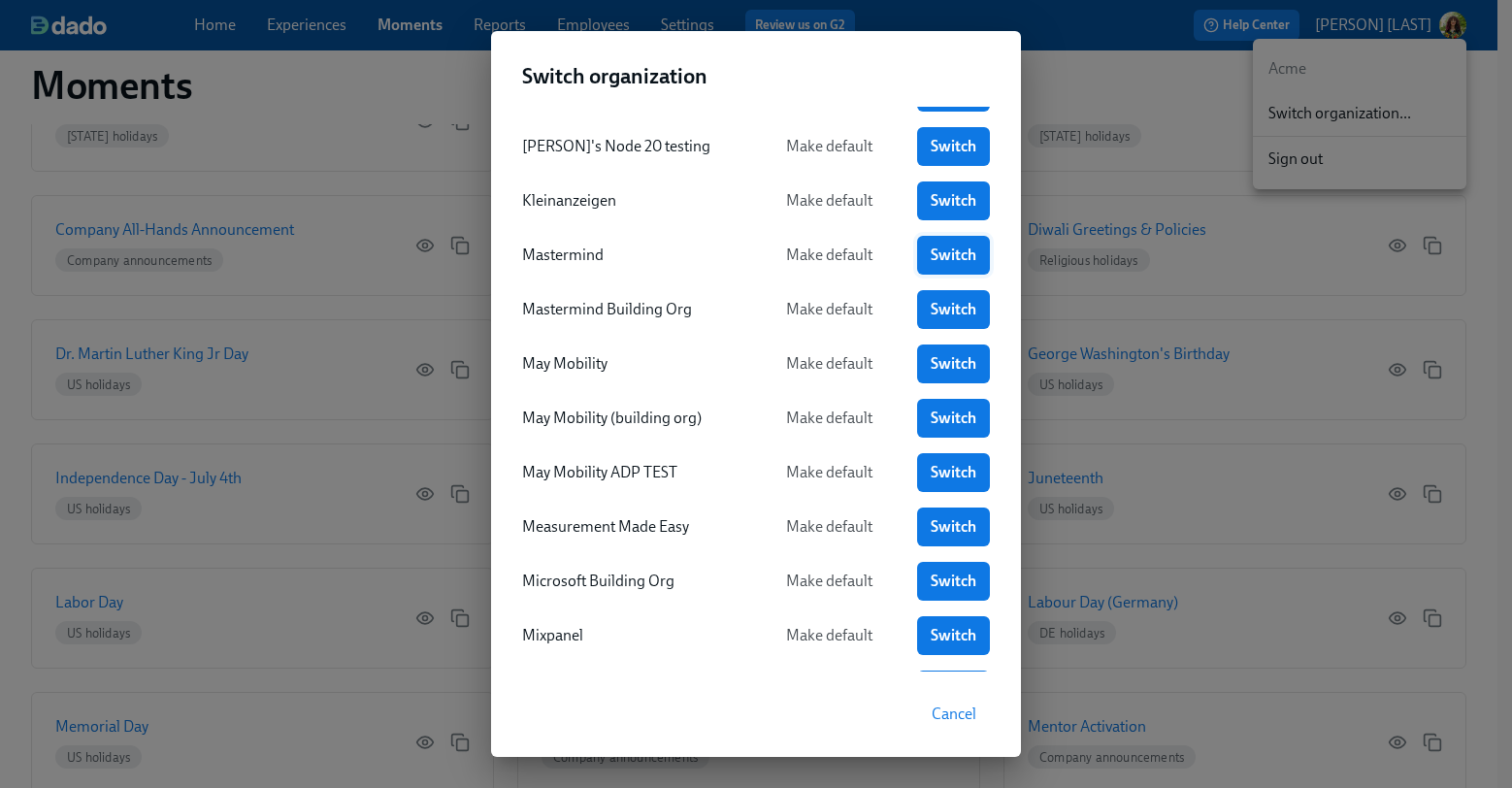 click on "Switch" at bounding box center (953, 255) 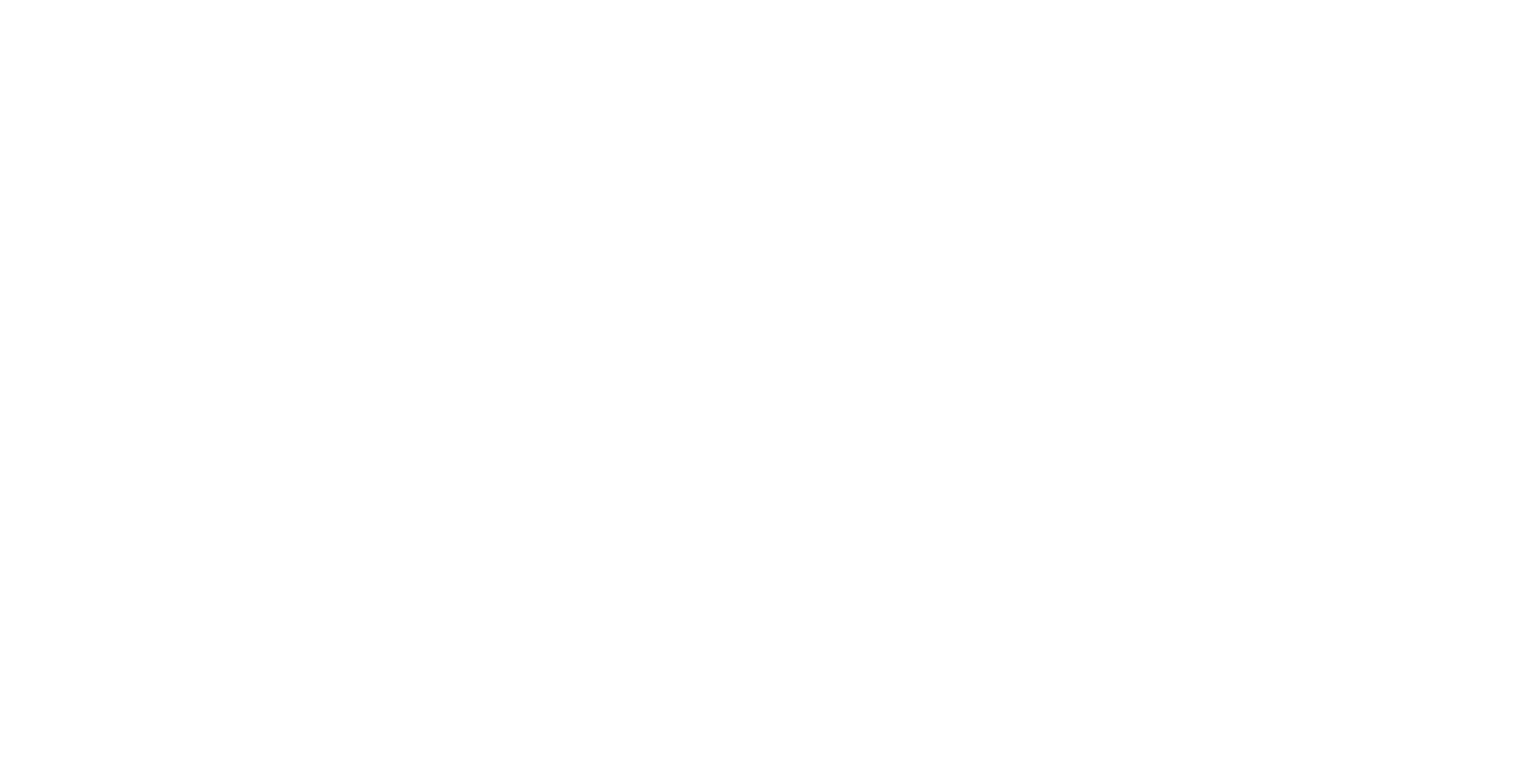 scroll, scrollTop: 0, scrollLeft: 0, axis: both 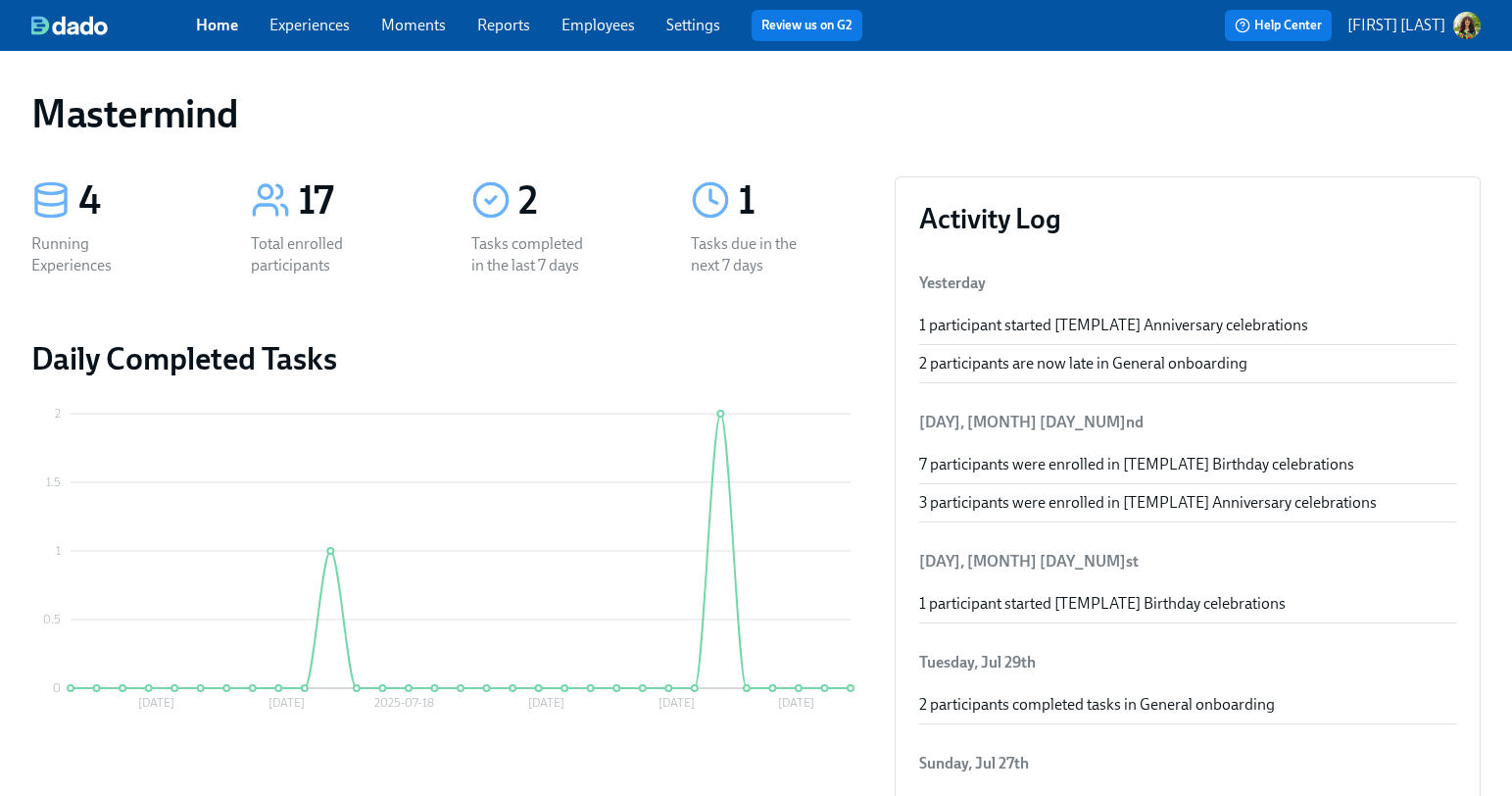 click on "Experiences" at bounding box center (310, 25) 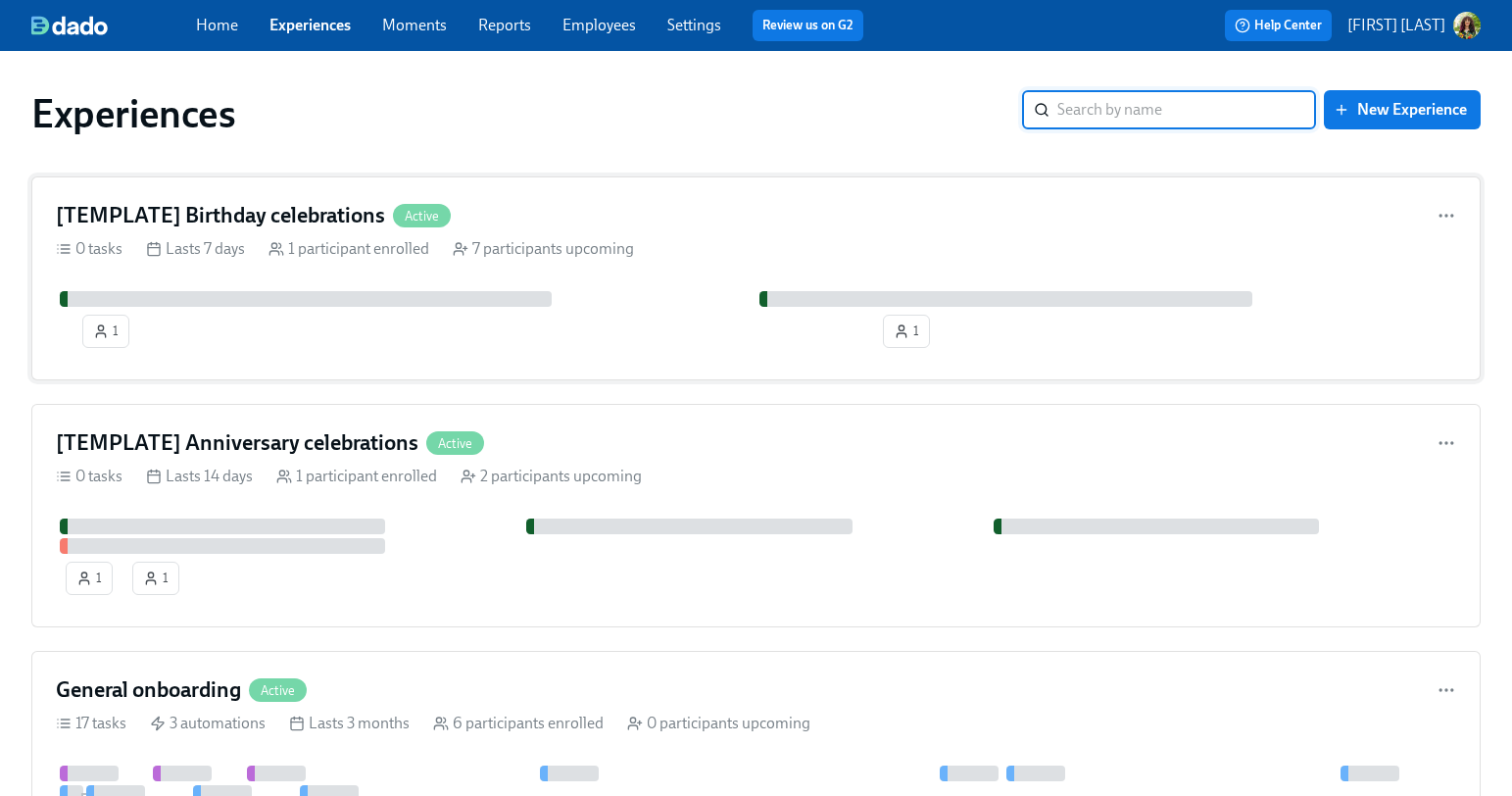 click on "[TEMPLATE] Birthday celebrations Active" at bounding box center [756, 216] 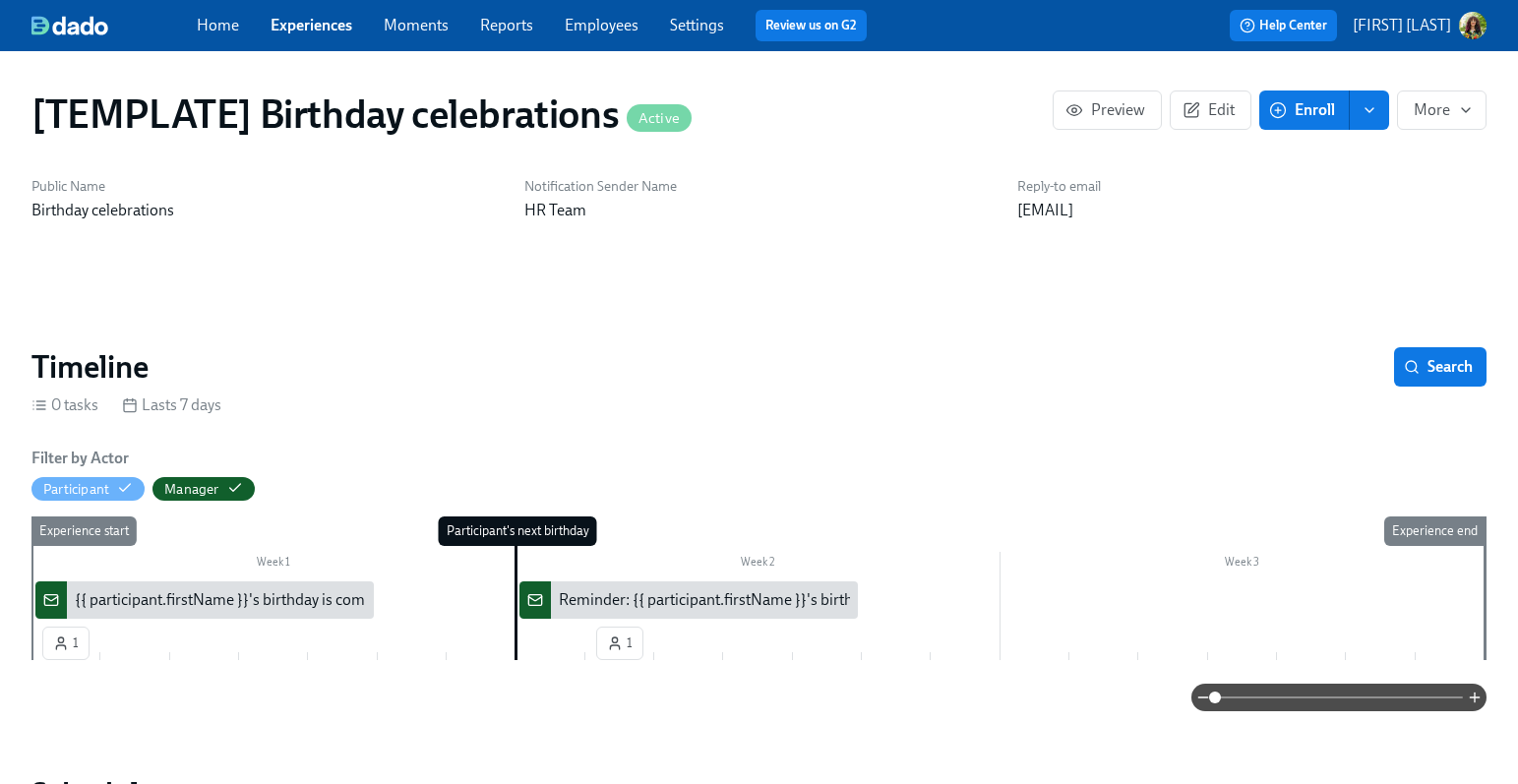 scroll, scrollTop: 0, scrollLeft: 614, axis: horizontal 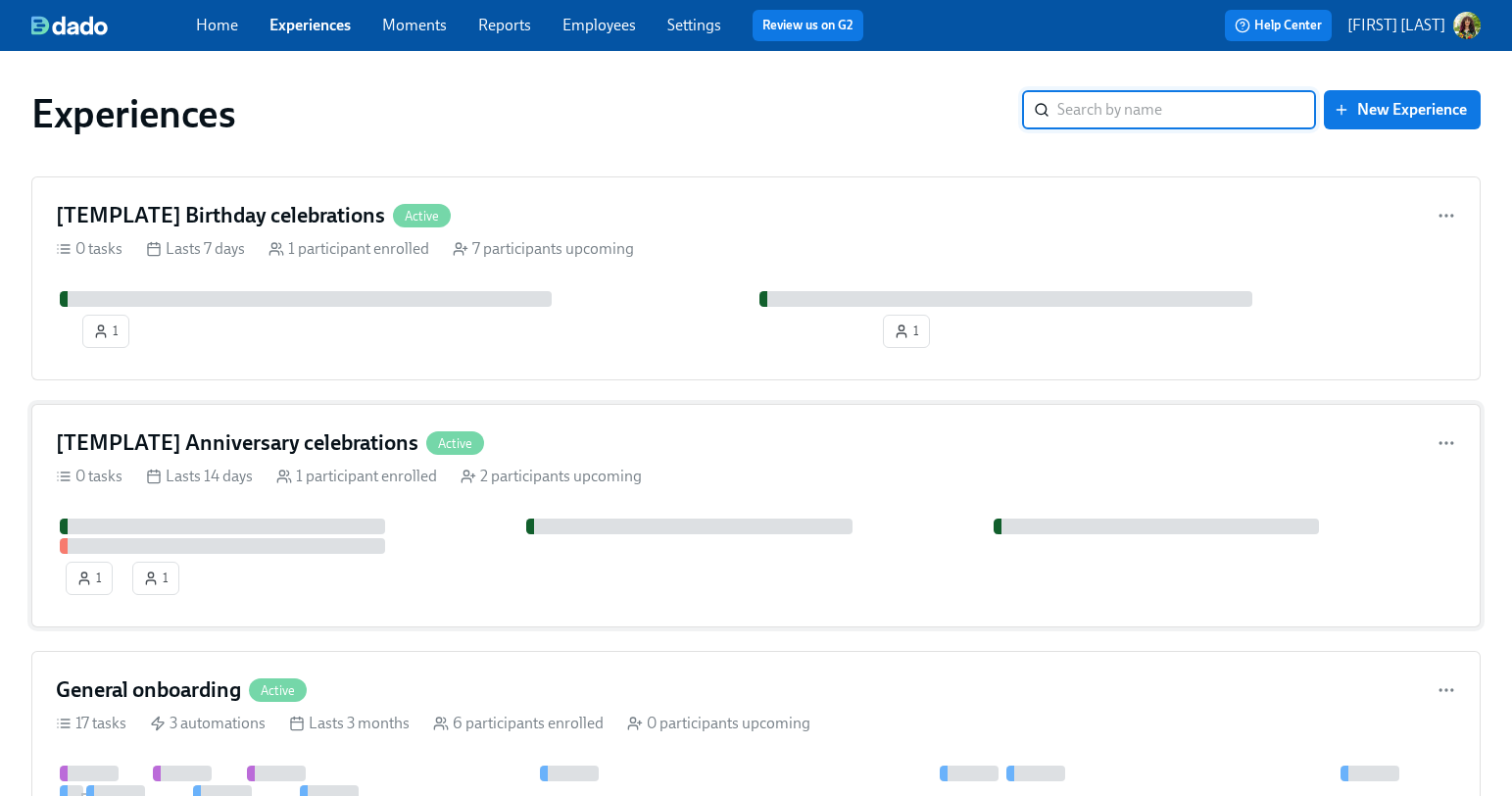 click on "0 tasks   Lasts   14 days   1 participant   enrolled     2 participants   upcoming" at bounding box center (756, 476) 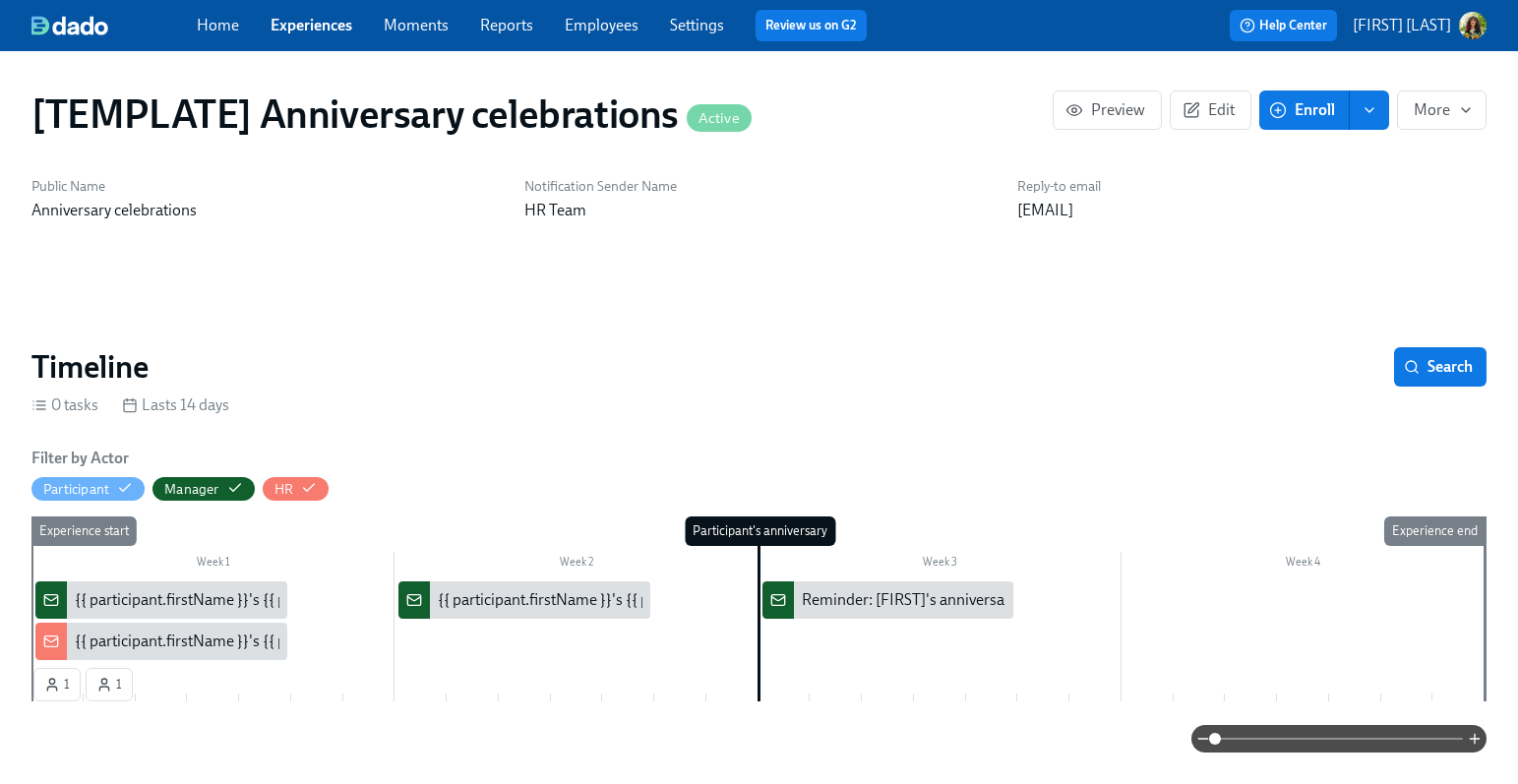 scroll, scrollTop: 0, scrollLeft: 303, axis: horizontal 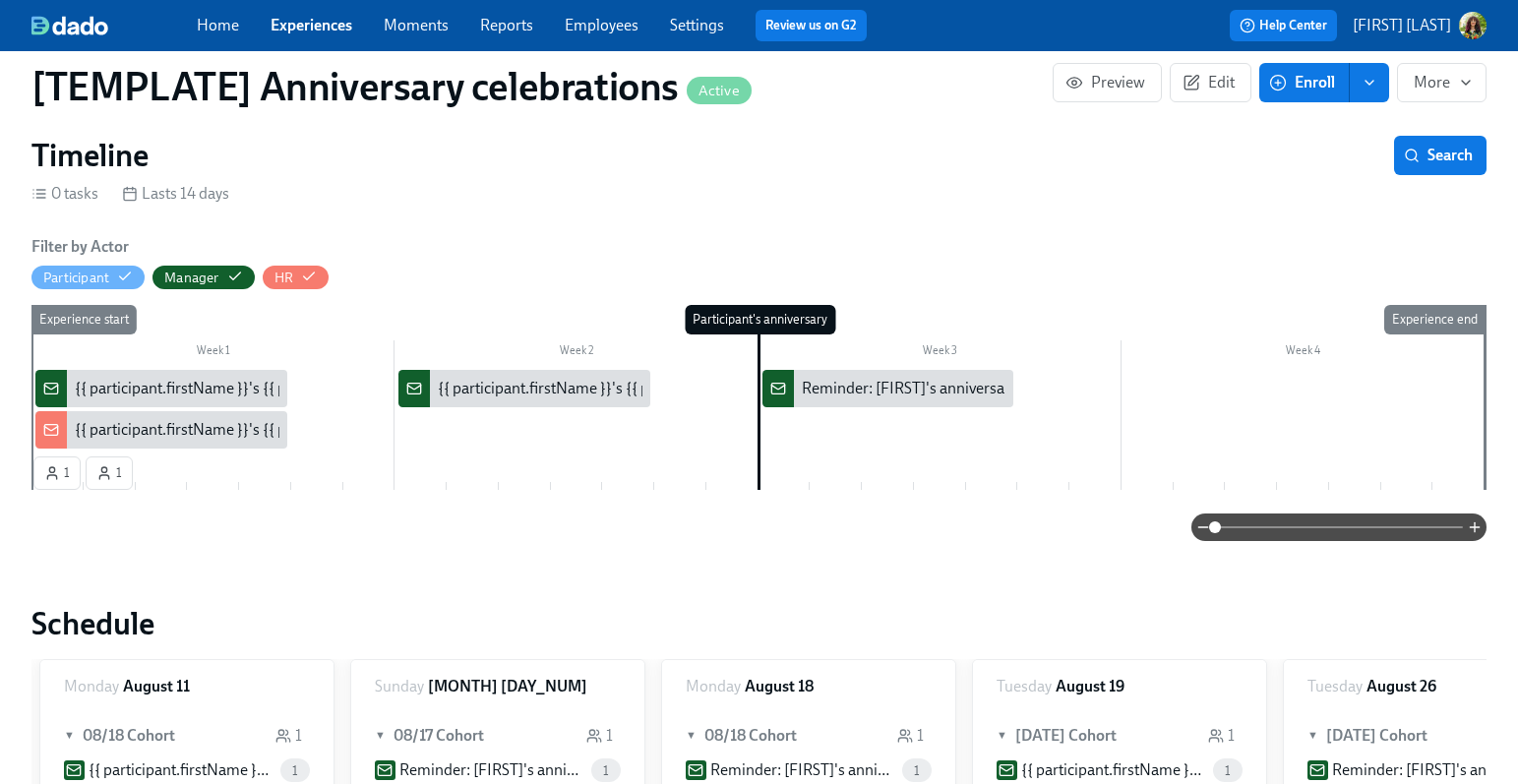 click on "Experiences" at bounding box center [311, 25] 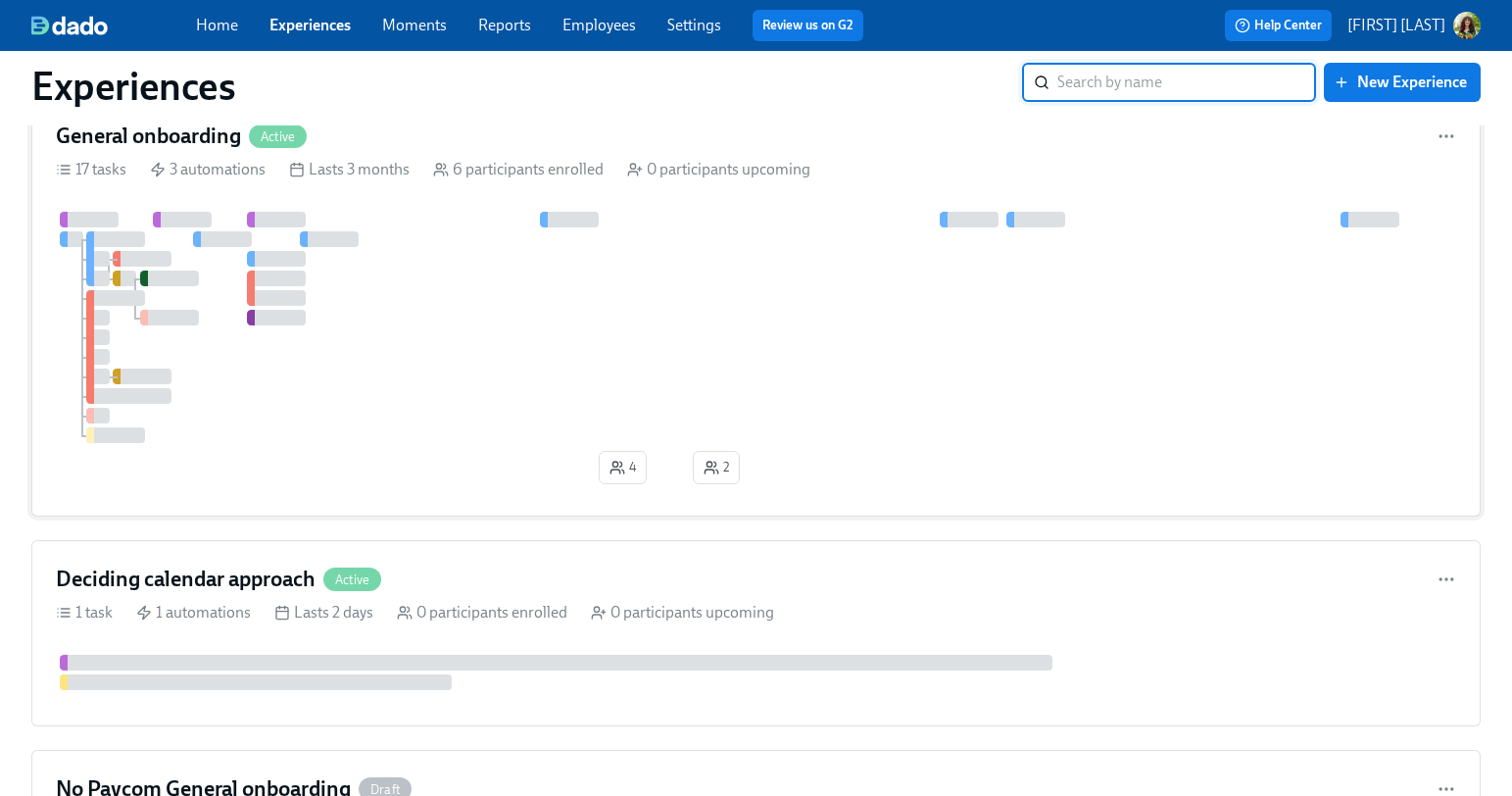 scroll, scrollTop: 959, scrollLeft: 0, axis: vertical 